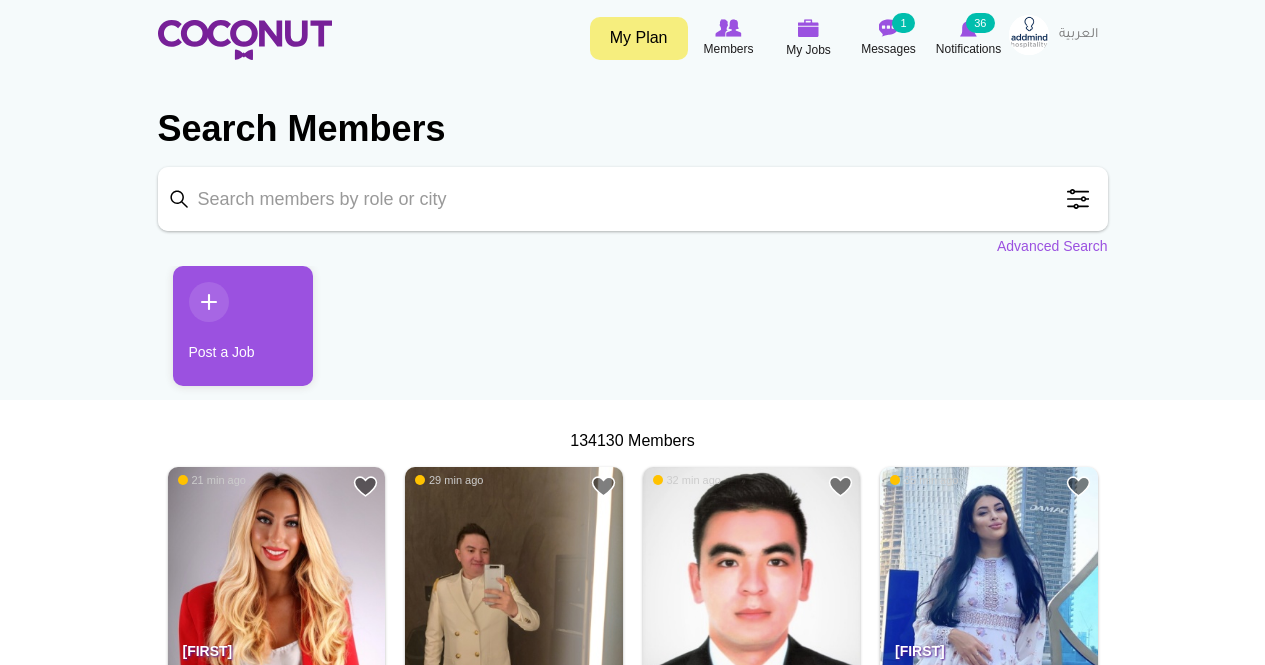 scroll, scrollTop: 0, scrollLeft: 0, axis: both 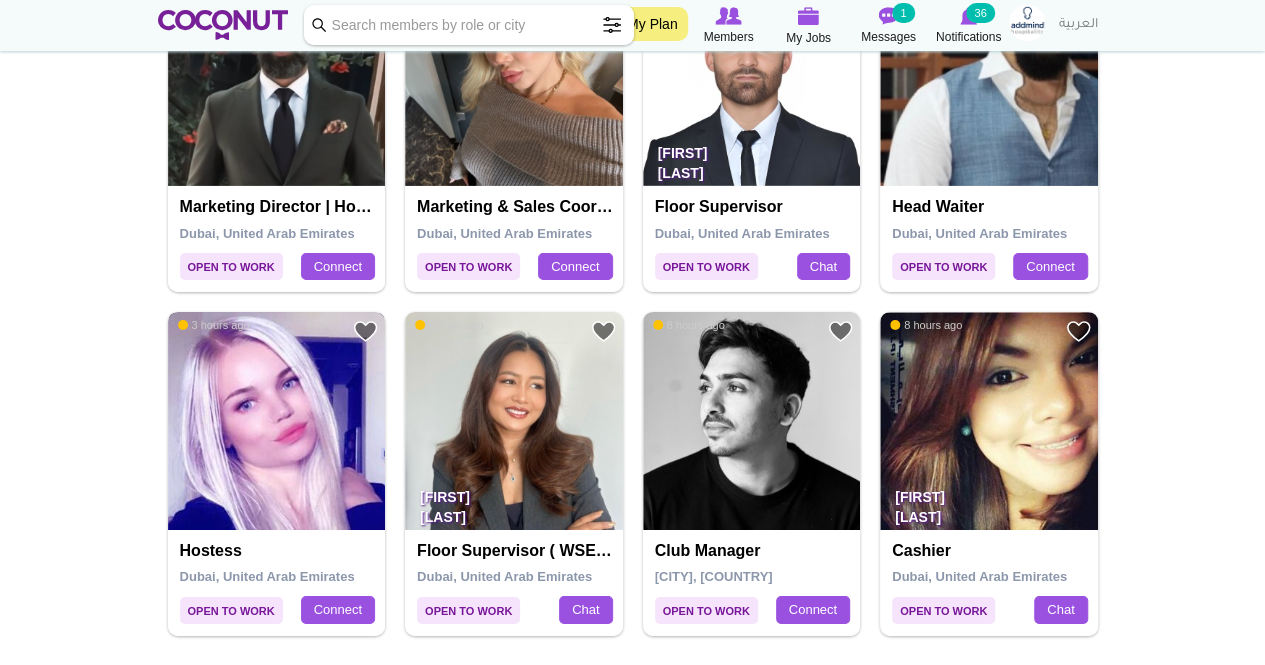click at bounding box center [277, 421] 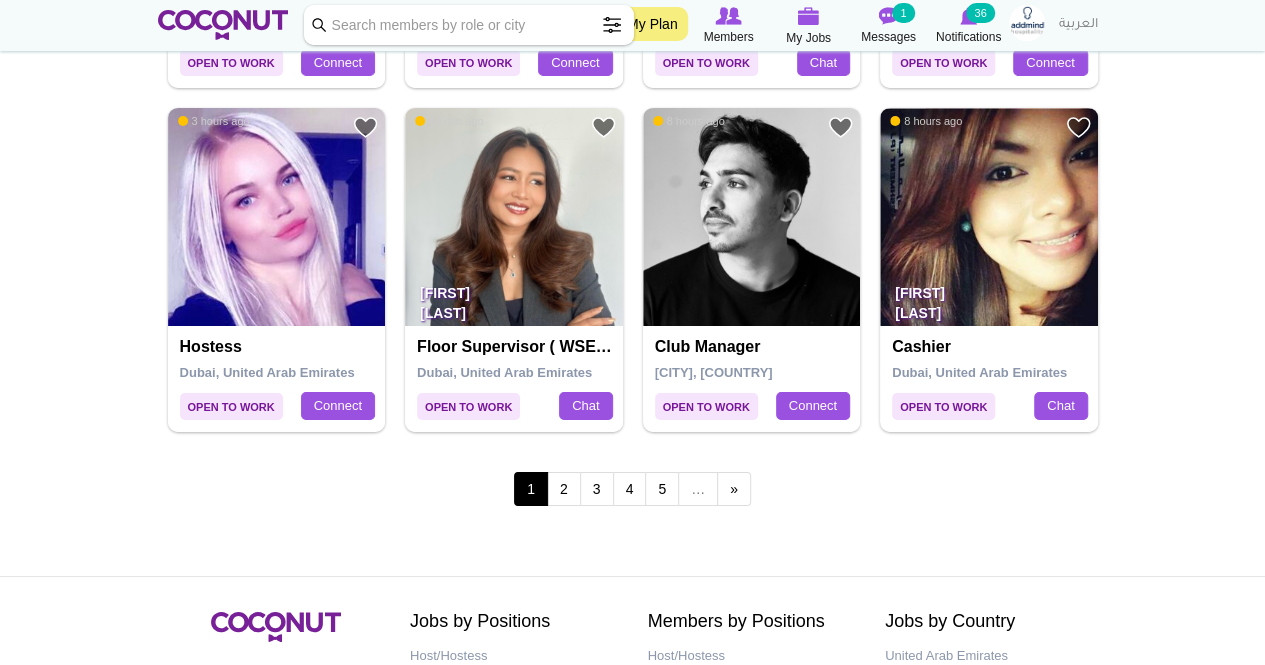 scroll, scrollTop: 3495, scrollLeft: 0, axis: vertical 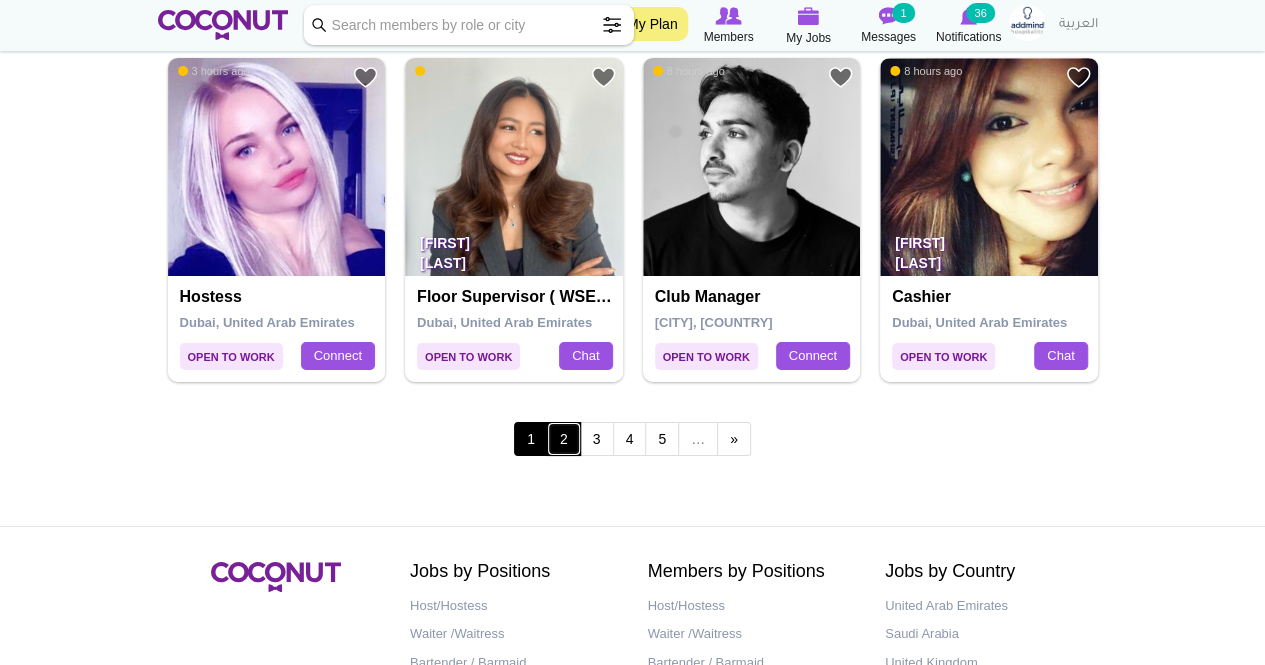 click on "2" at bounding box center [564, 439] 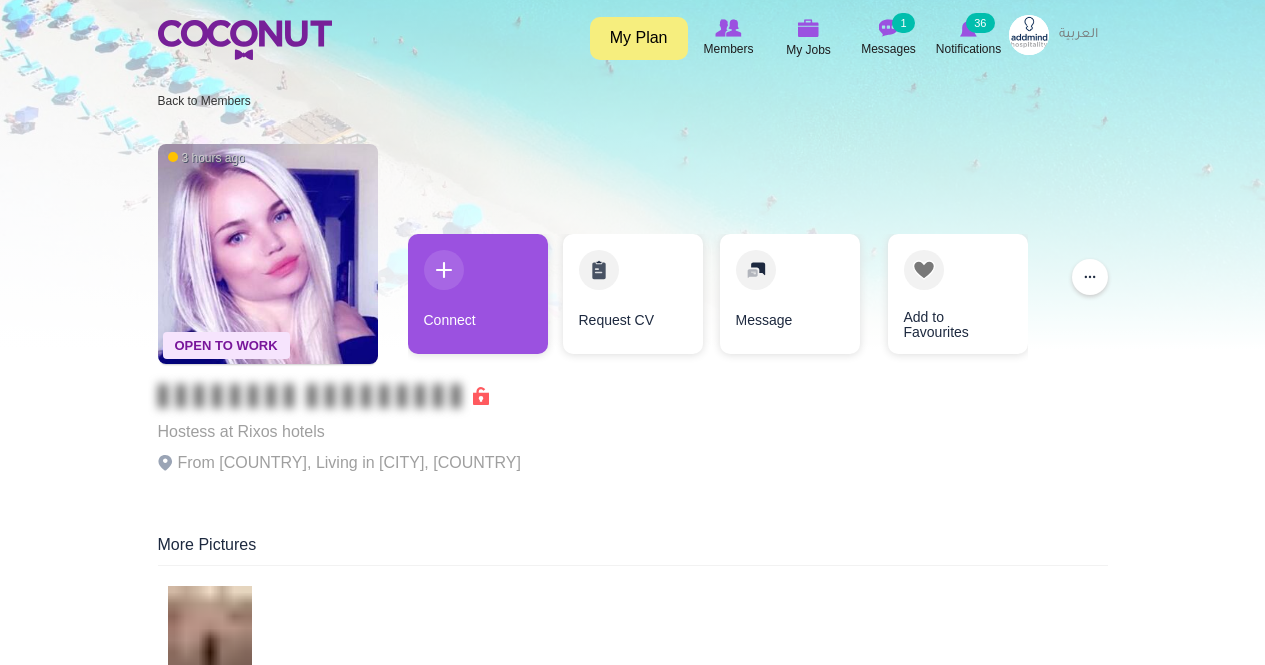 scroll, scrollTop: 0, scrollLeft: 0, axis: both 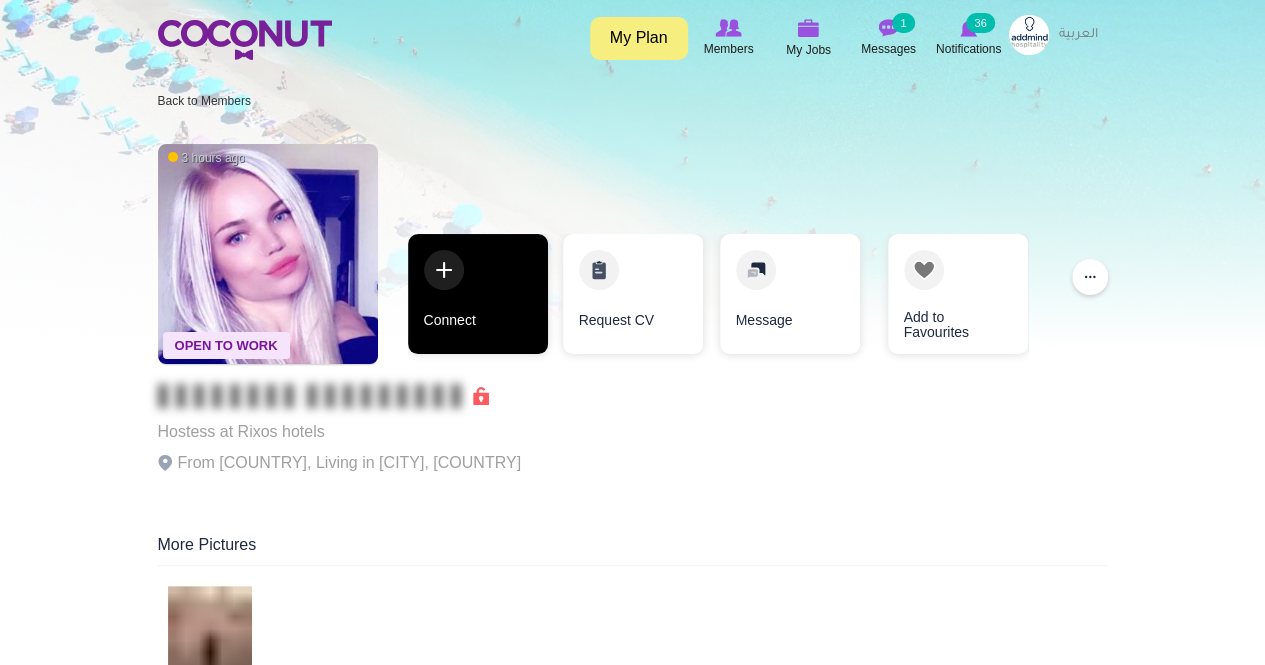 click on "Connect" at bounding box center (478, 294) 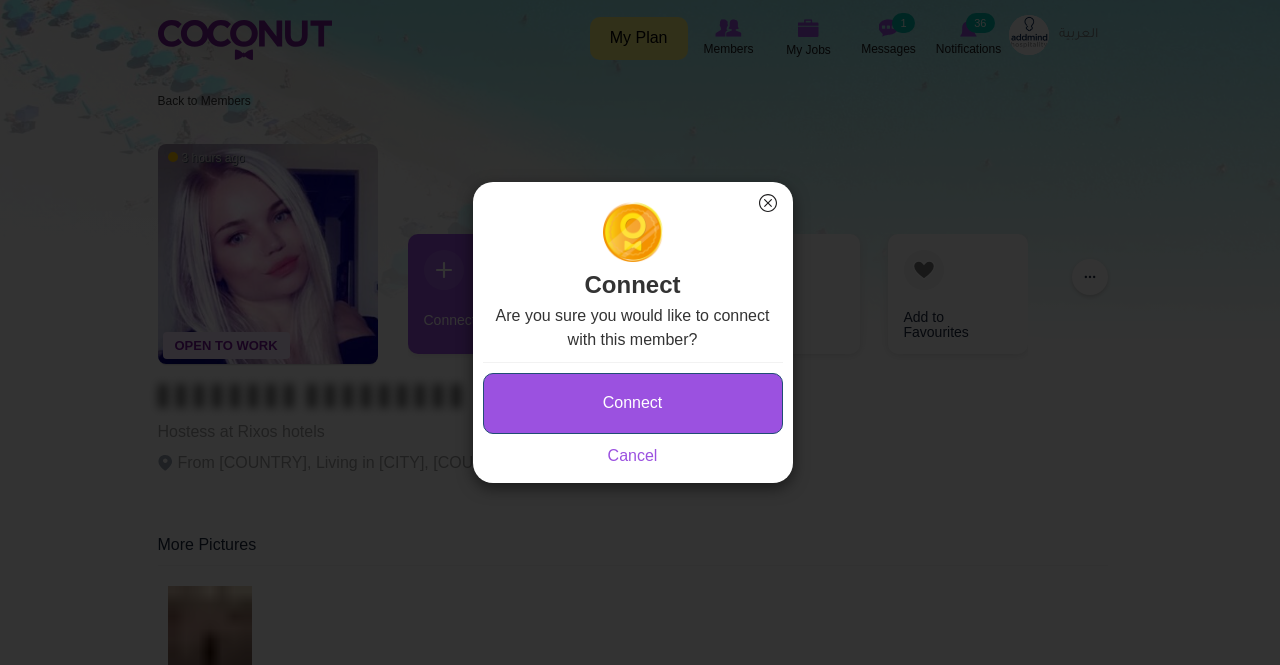 click on "Connect" at bounding box center [633, 403] 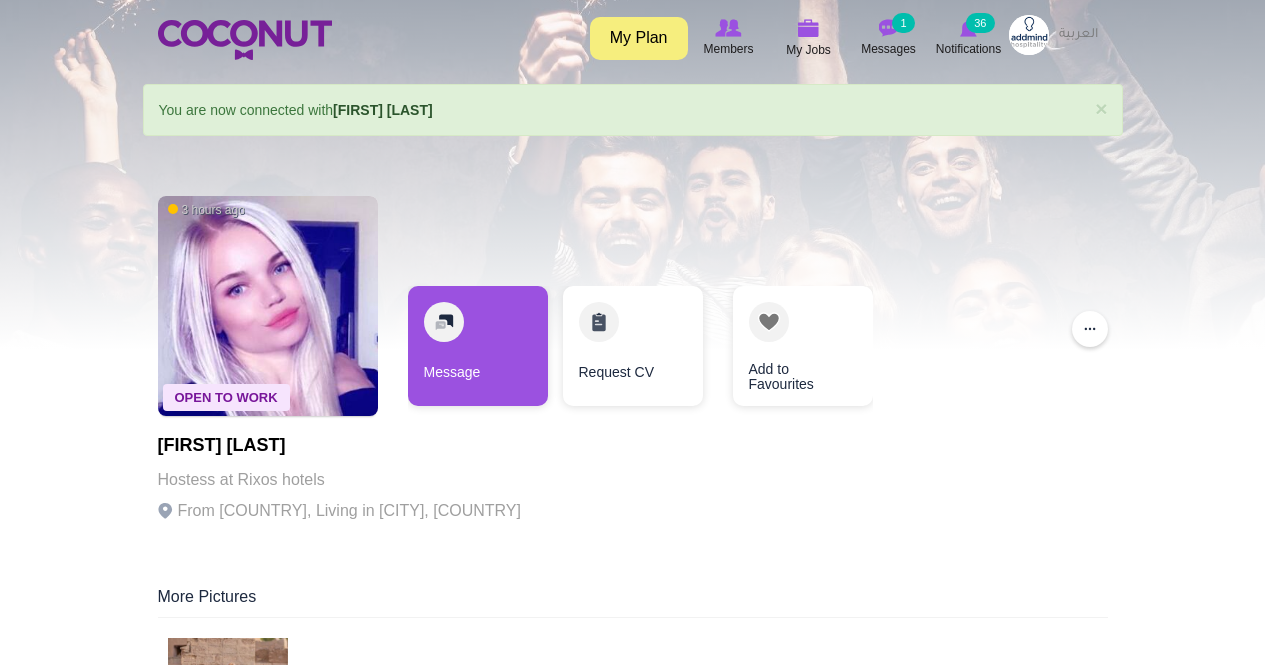 scroll, scrollTop: 0, scrollLeft: 0, axis: both 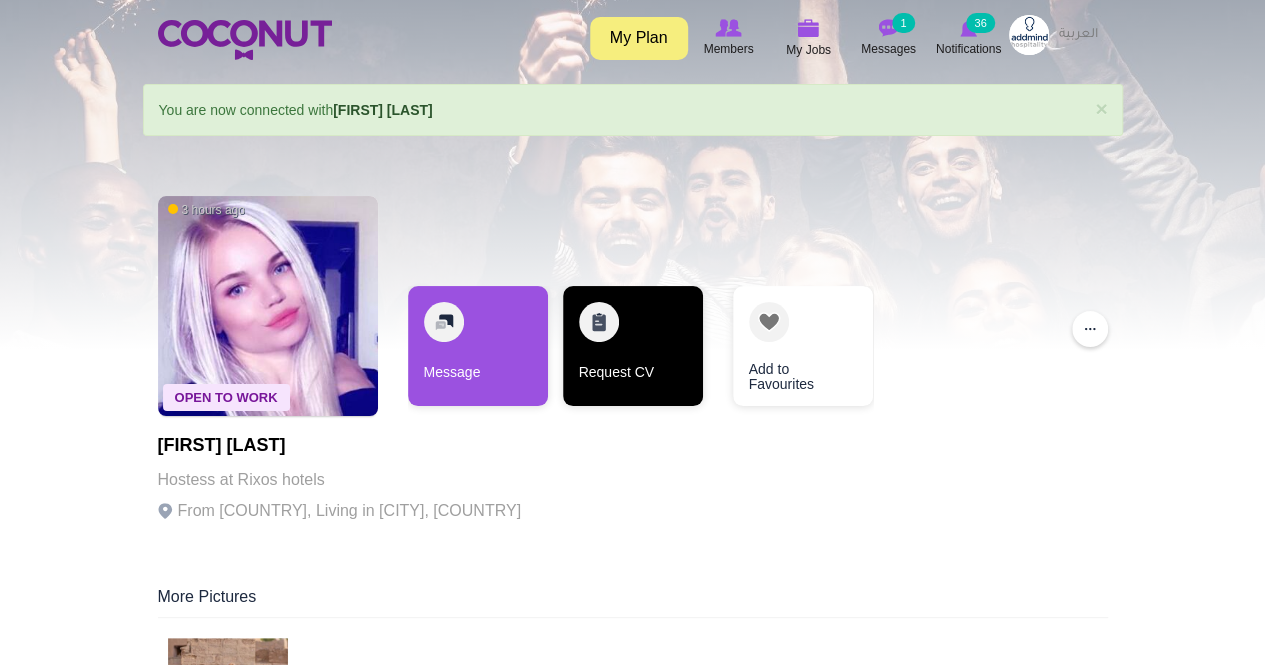 click on "Request CV" at bounding box center (633, 346) 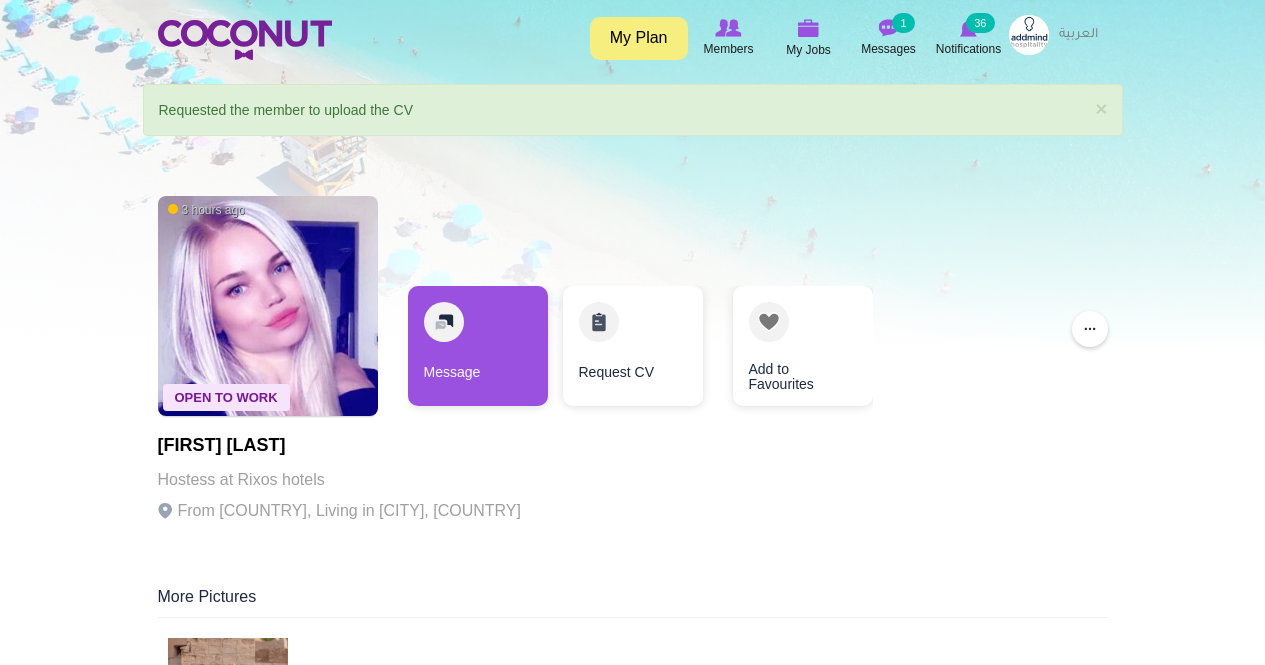 scroll, scrollTop: 0, scrollLeft: 0, axis: both 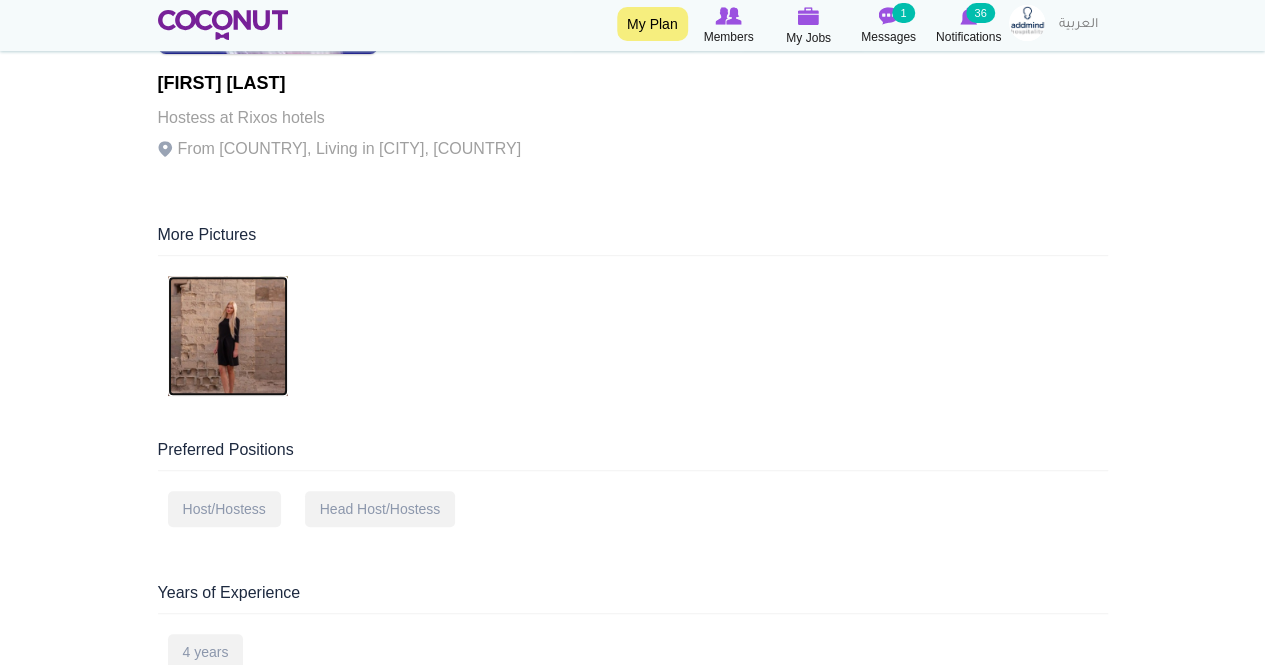 click at bounding box center [228, 336] 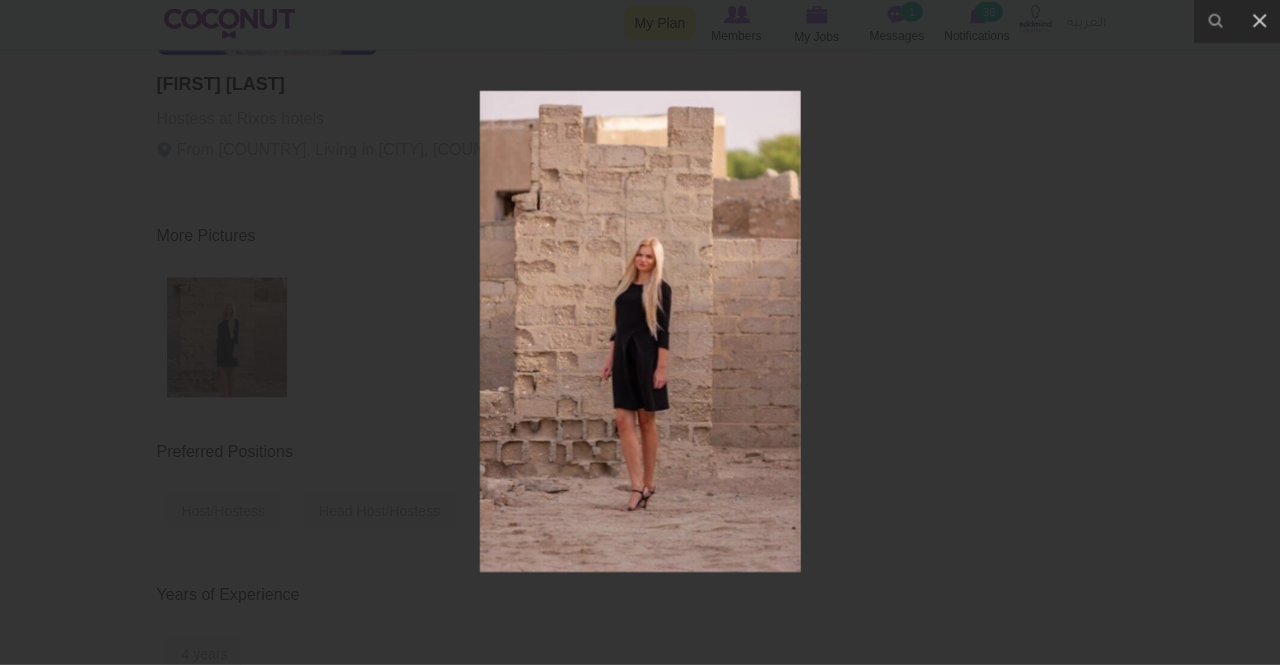 scroll, scrollTop: 360, scrollLeft: 0, axis: vertical 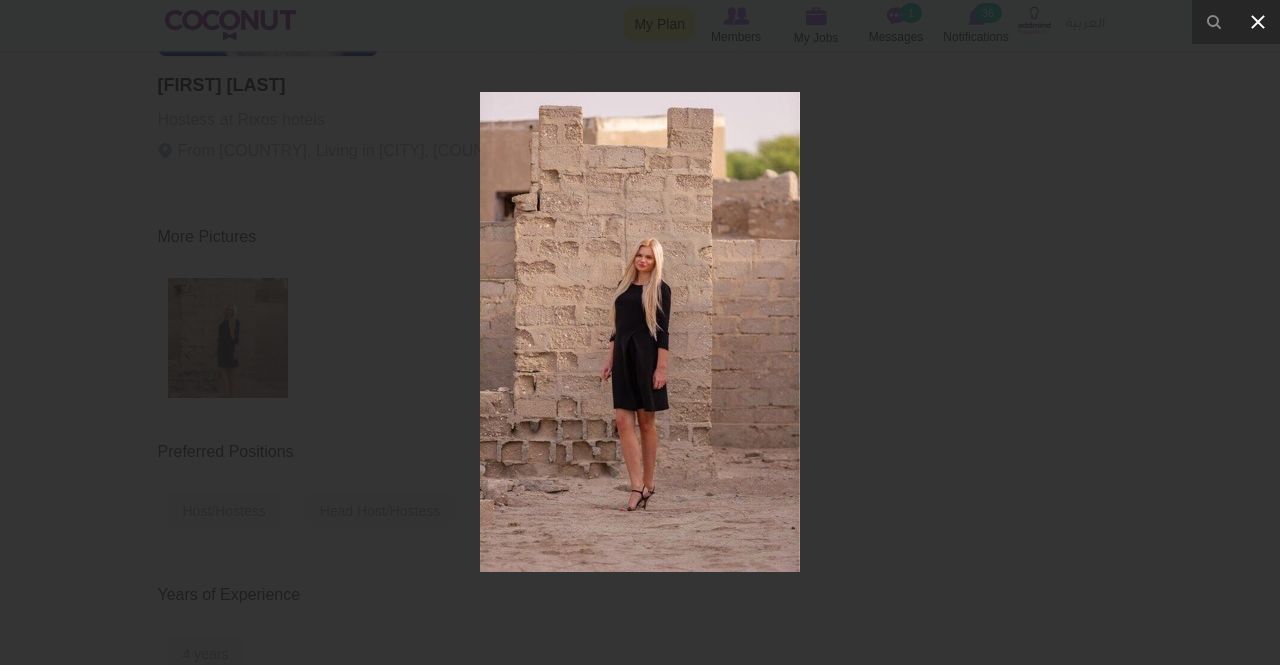 click at bounding box center (1258, 22) 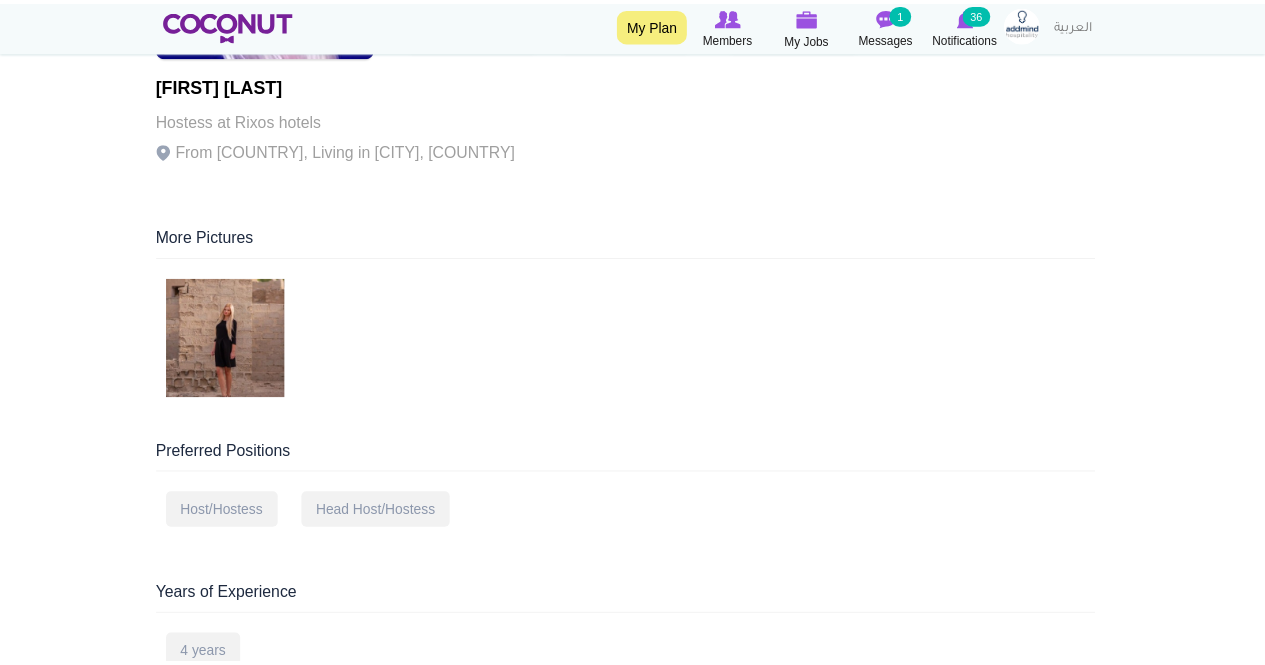 scroll, scrollTop: 362, scrollLeft: 0, axis: vertical 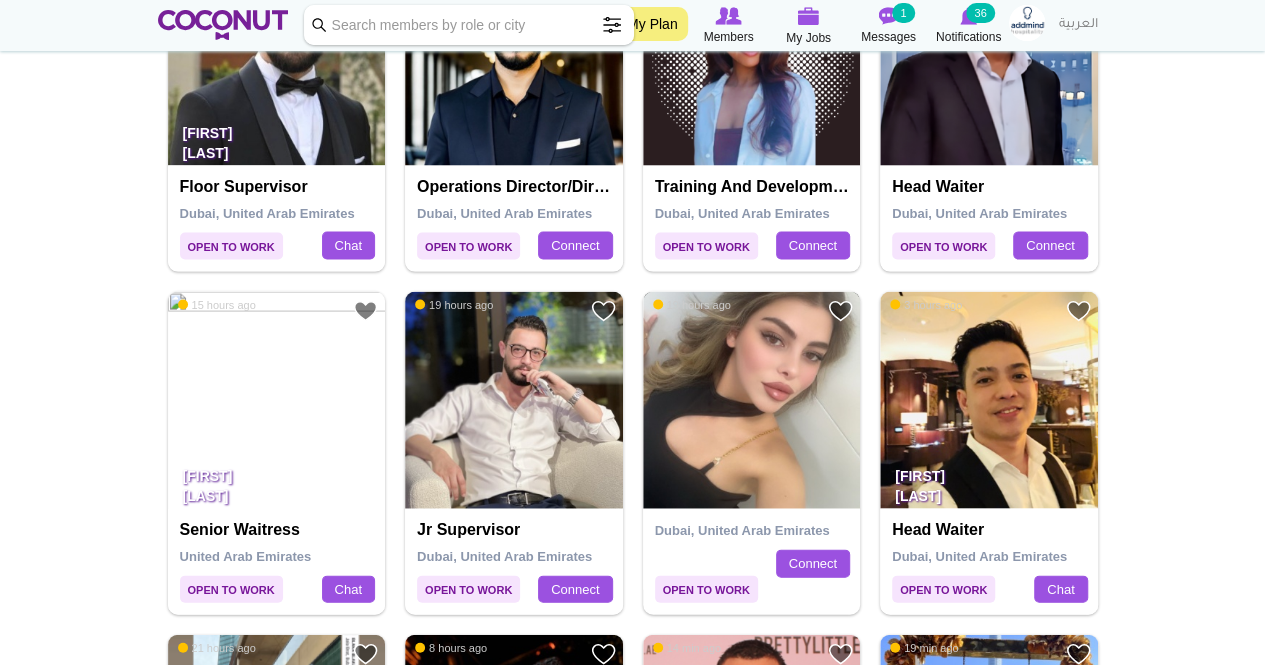 click at bounding box center [752, 400] 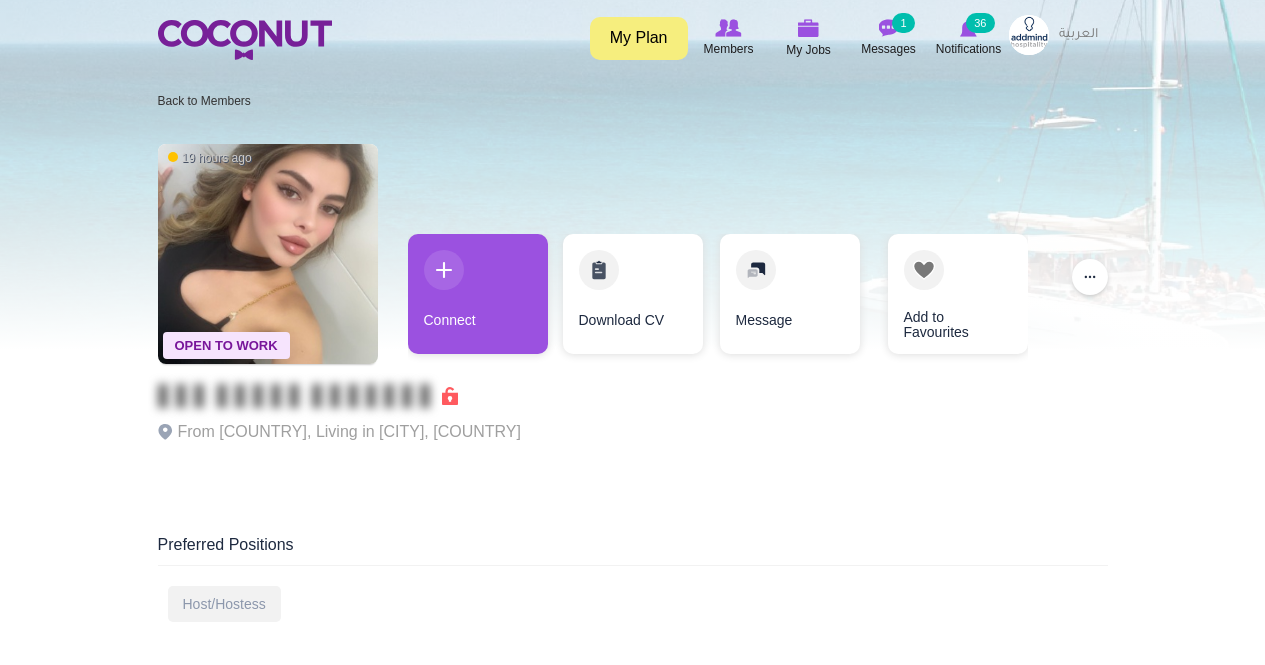scroll, scrollTop: 0, scrollLeft: 0, axis: both 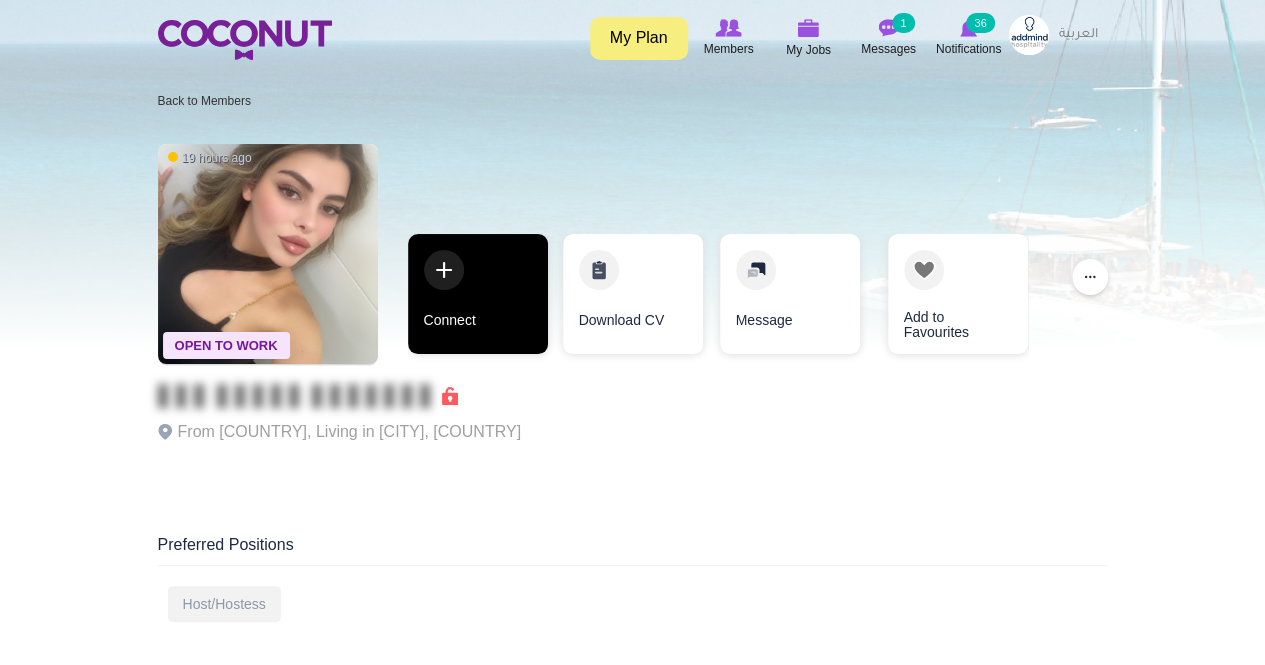 click on "Connect" at bounding box center (478, 294) 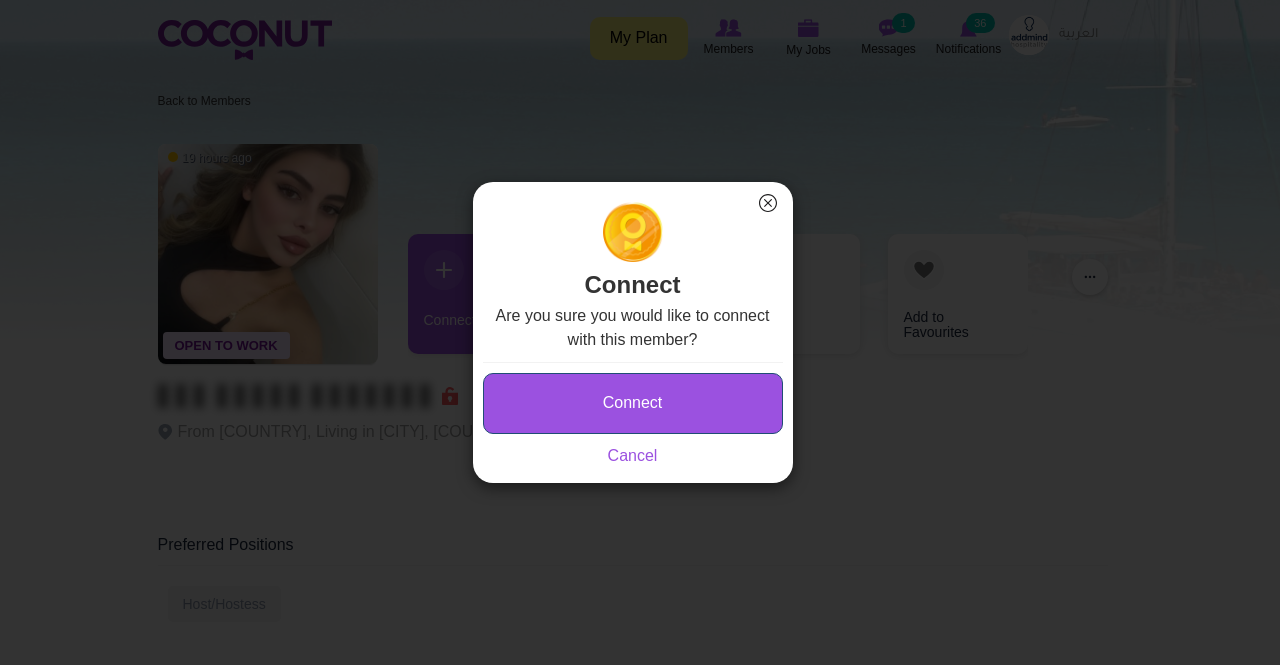 click on "Connect" at bounding box center (633, 403) 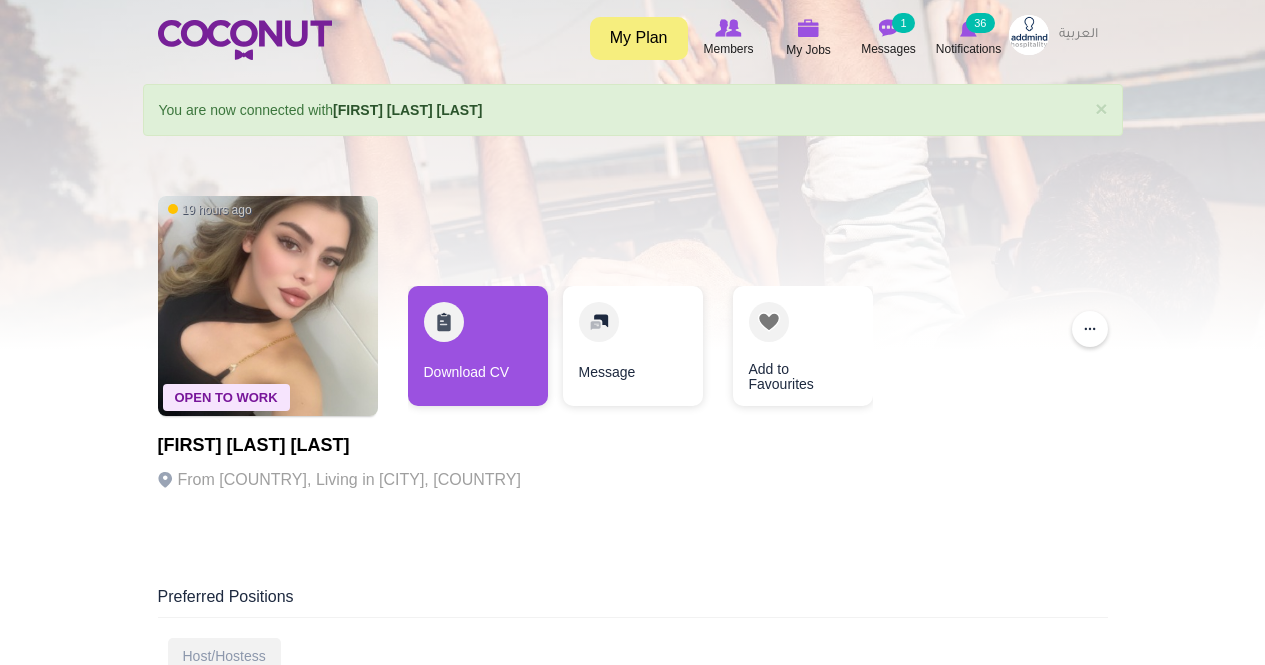 scroll, scrollTop: 0, scrollLeft: 0, axis: both 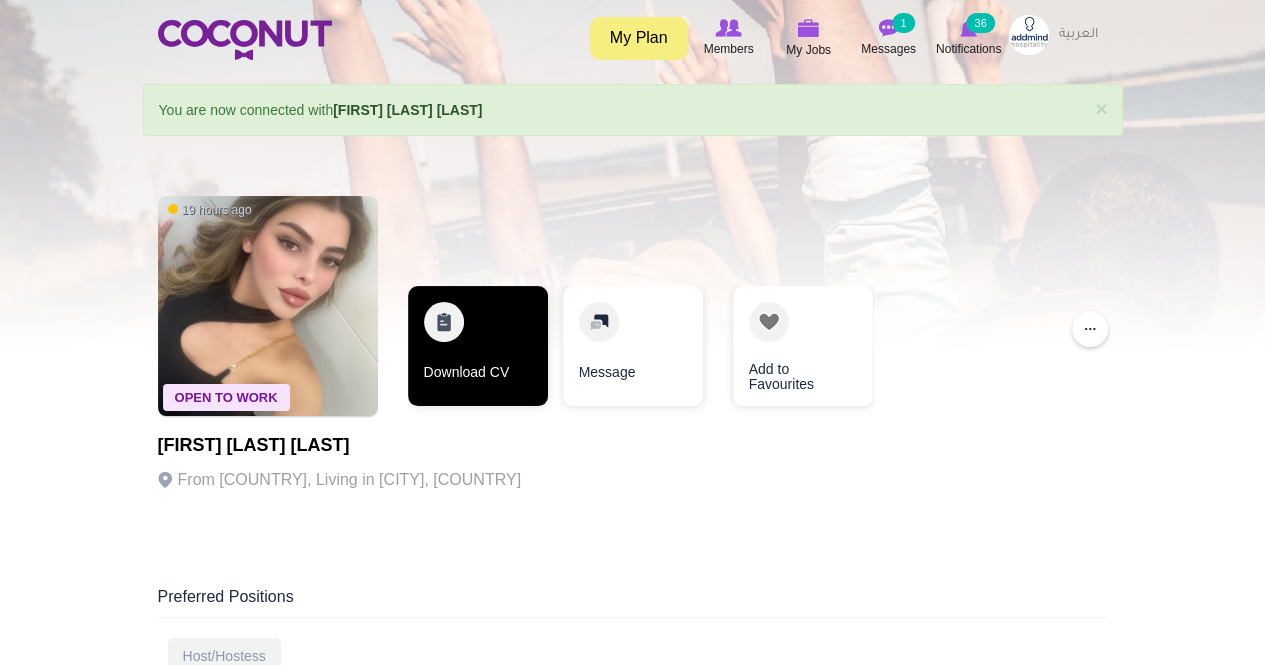 click on "Download CV" at bounding box center (478, 346) 